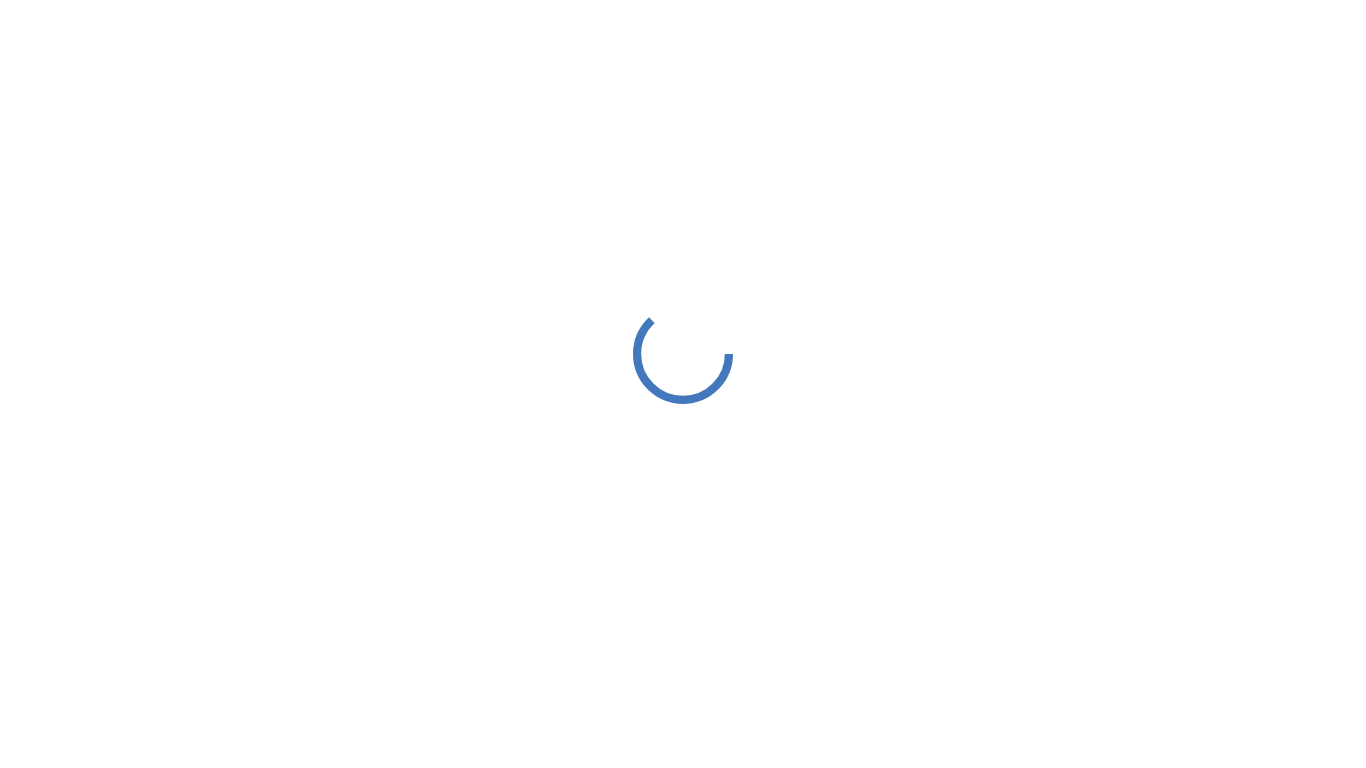 scroll, scrollTop: 0, scrollLeft: 0, axis: both 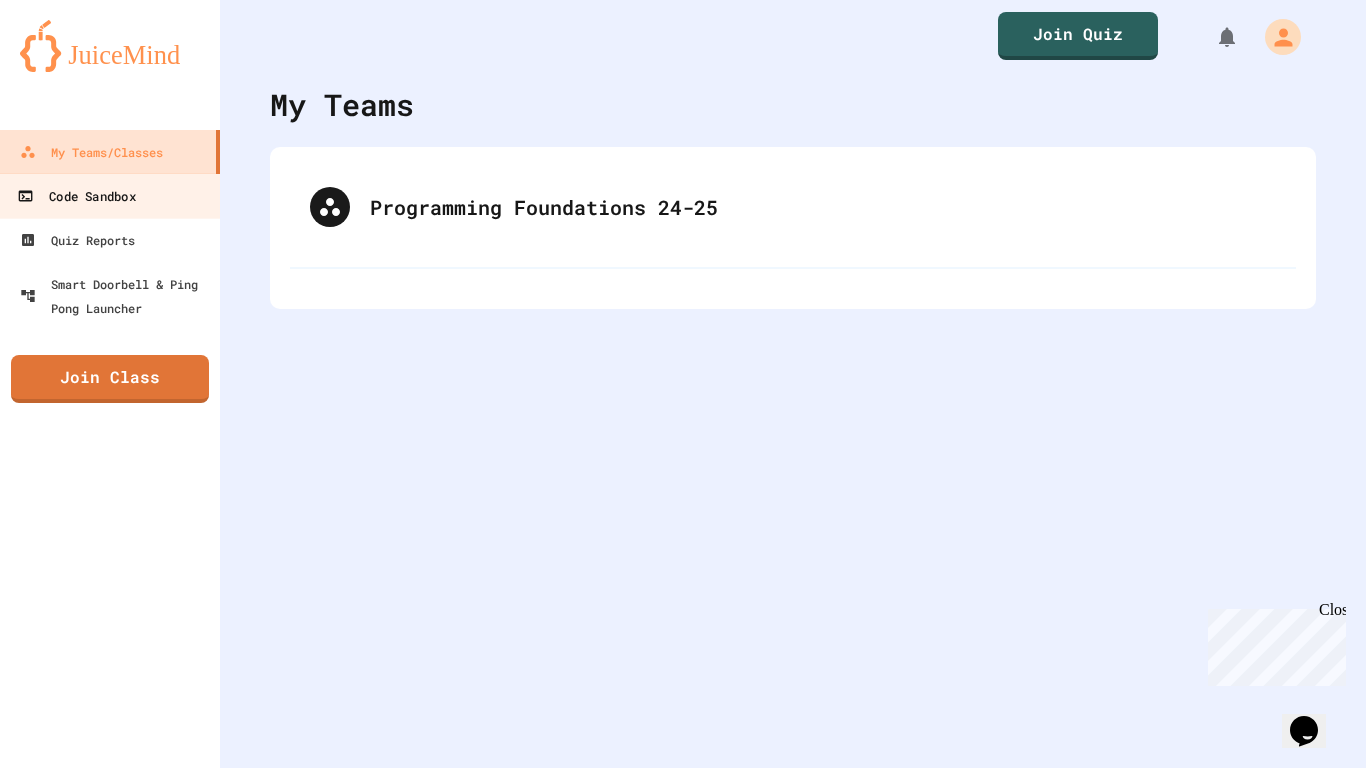 click on "Code Sandbox" at bounding box center [76, 196] 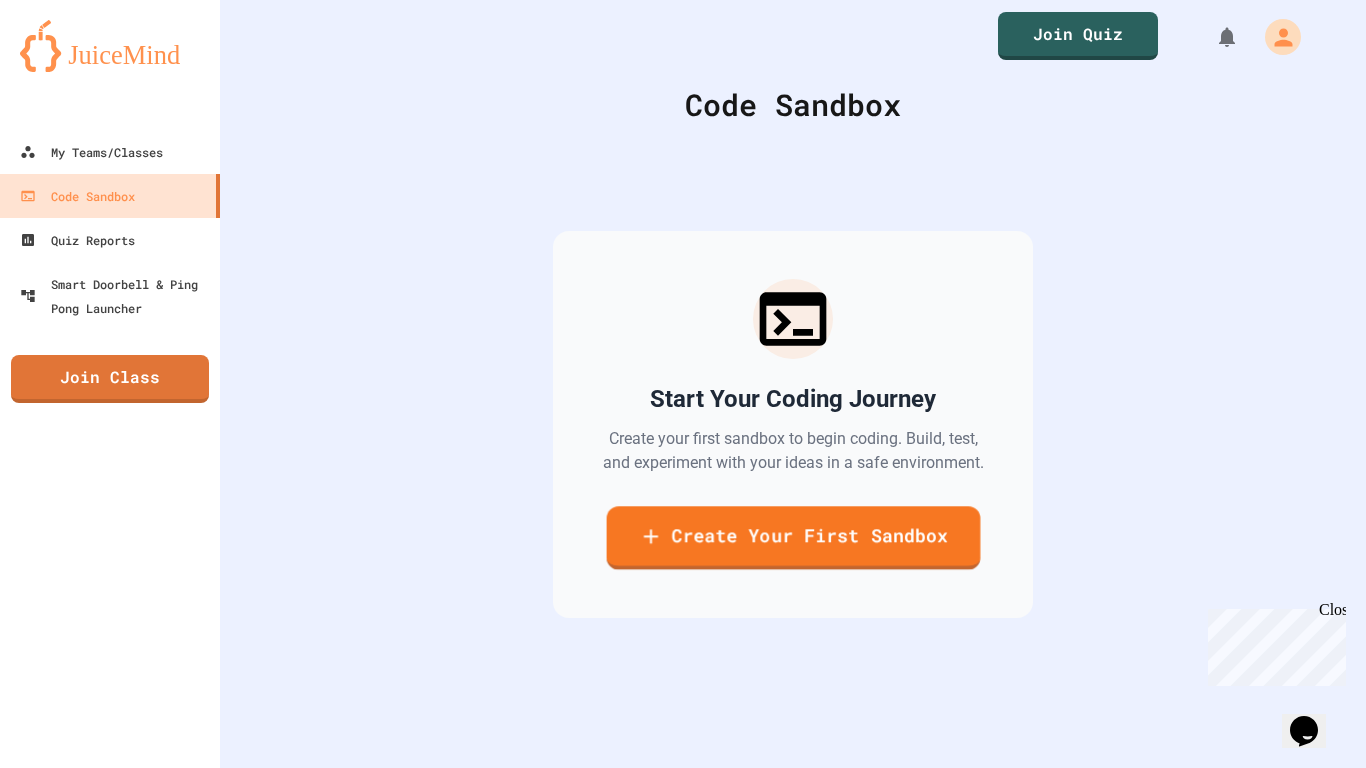 click on "Create Your First Sandbox" at bounding box center [793, 538] 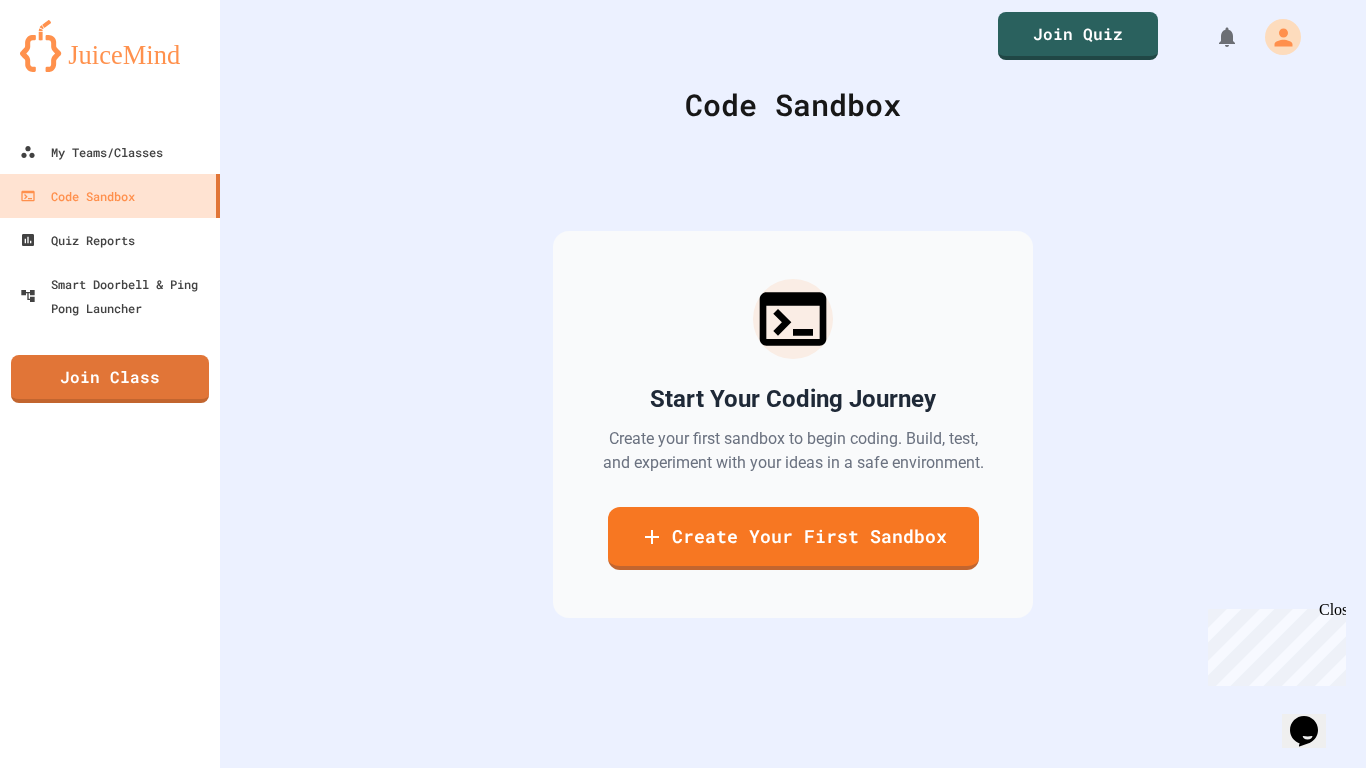 click at bounding box center [683, 865] 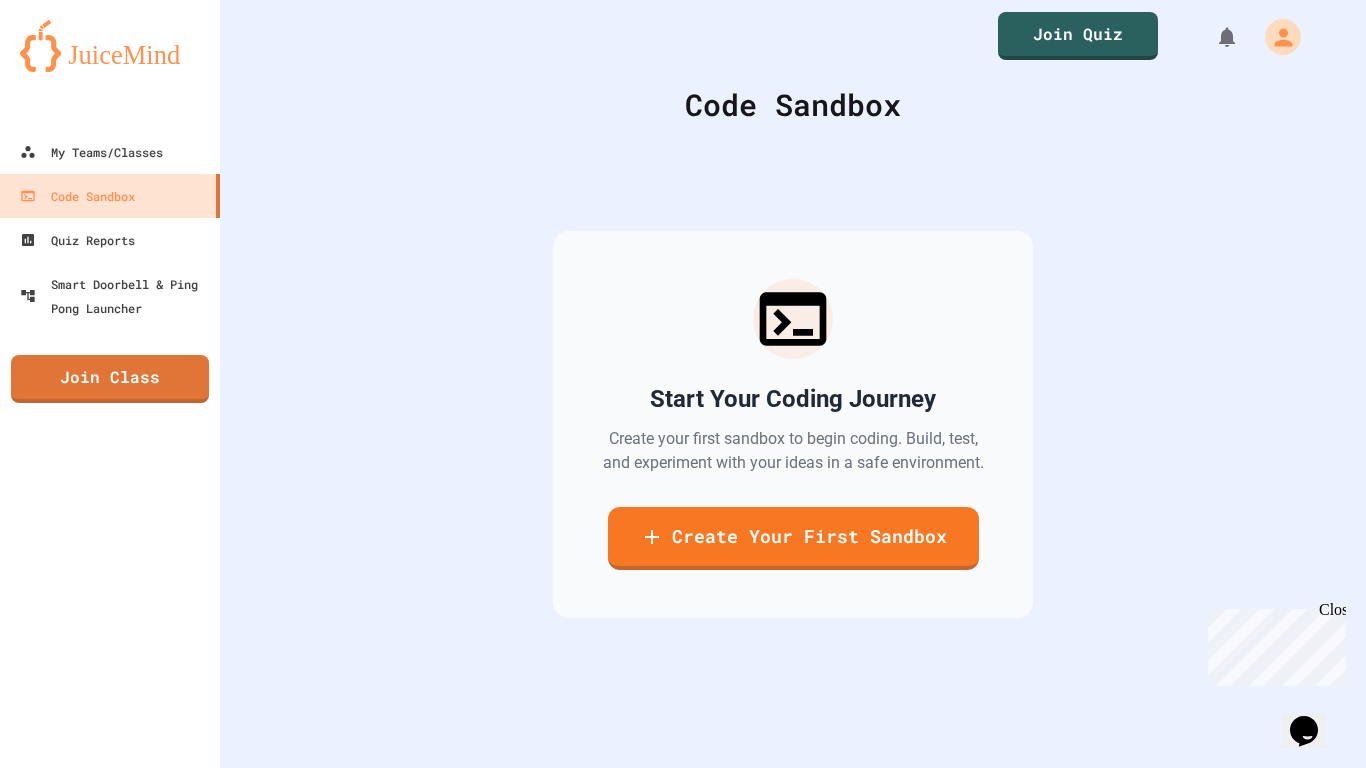 type on "*********" 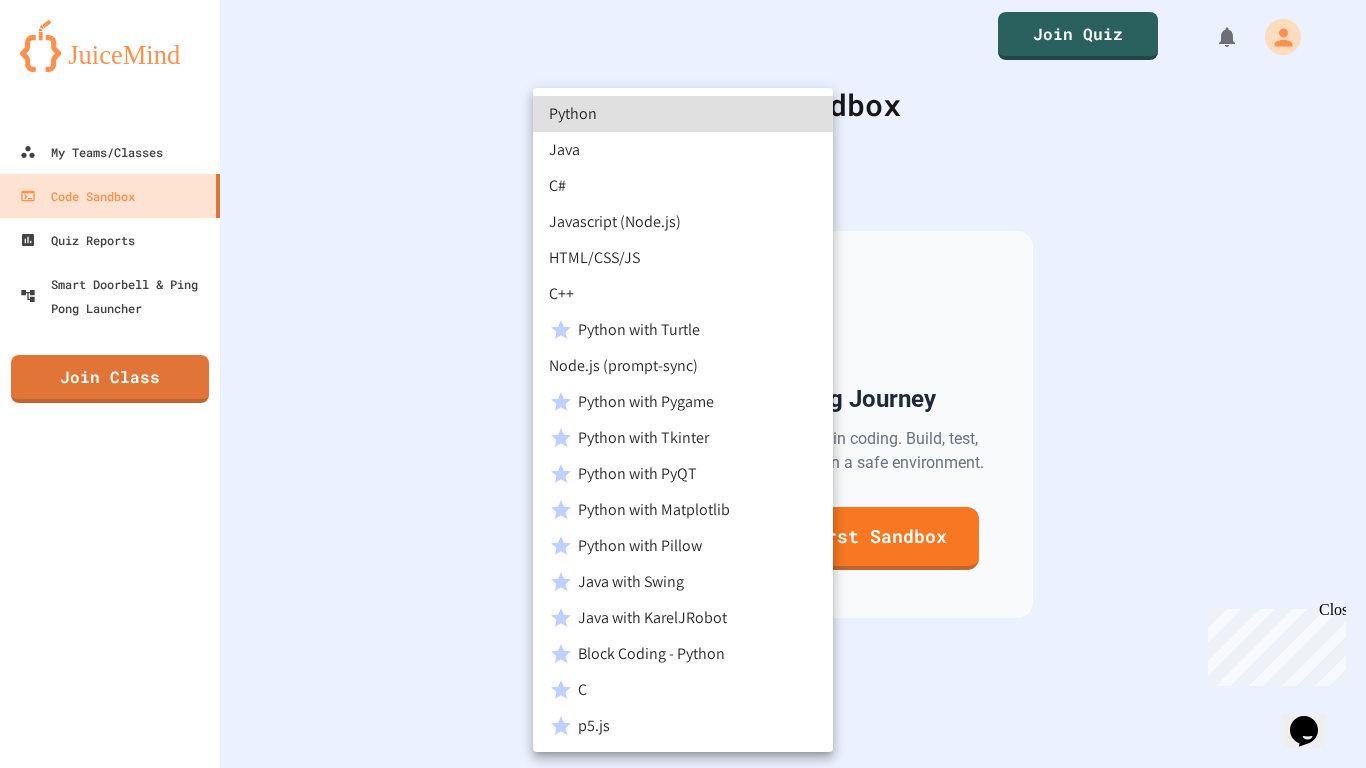 click on "Python with Turtle" at bounding box center (683, 330) 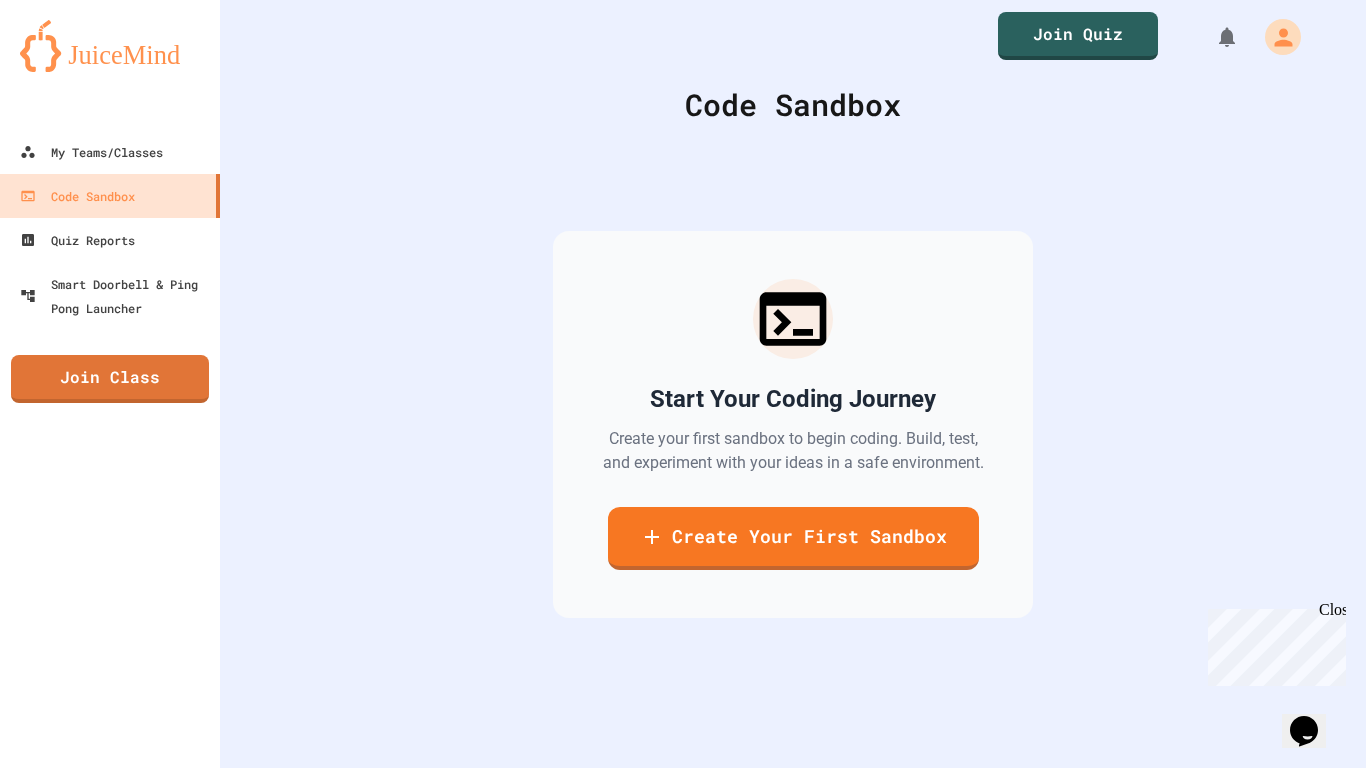click on "Create Sandbox" at bounding box center (683, 1329) 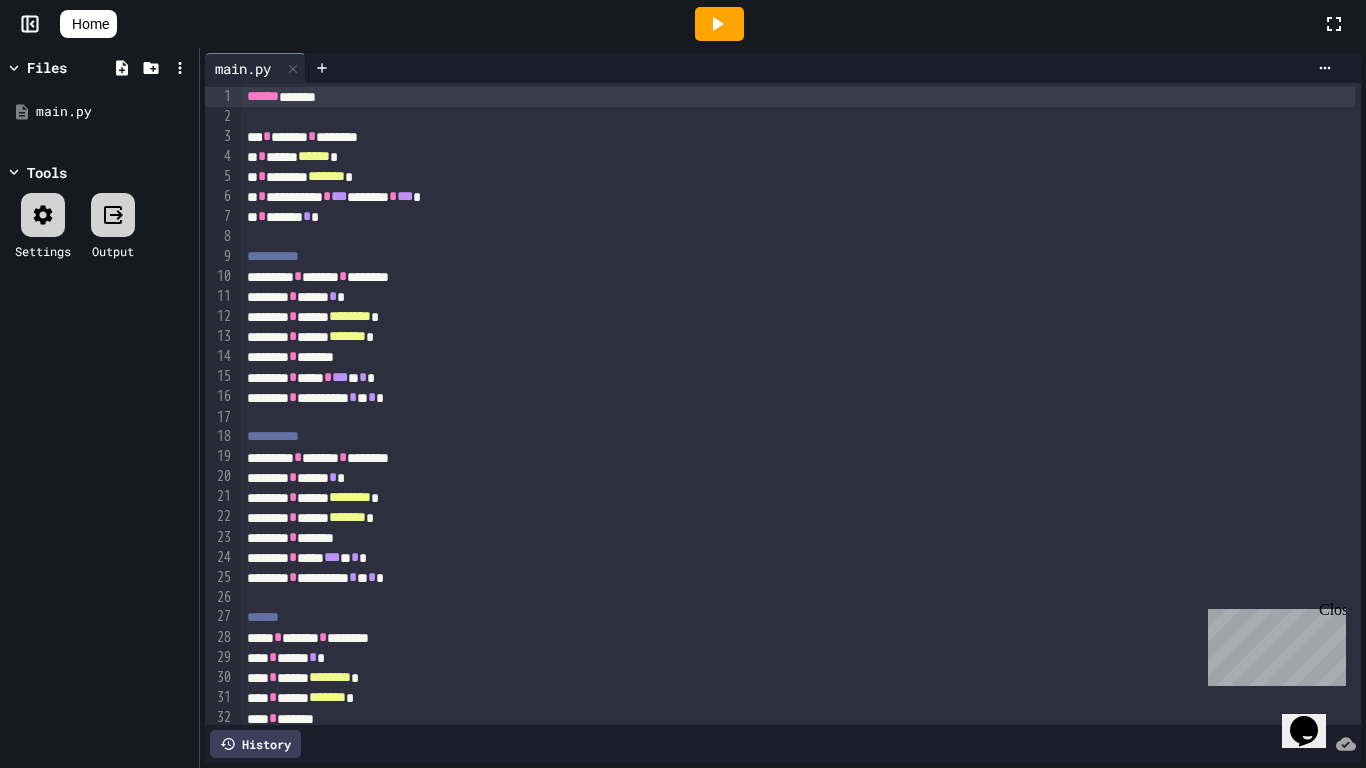 click at bounding box center (719, 24) 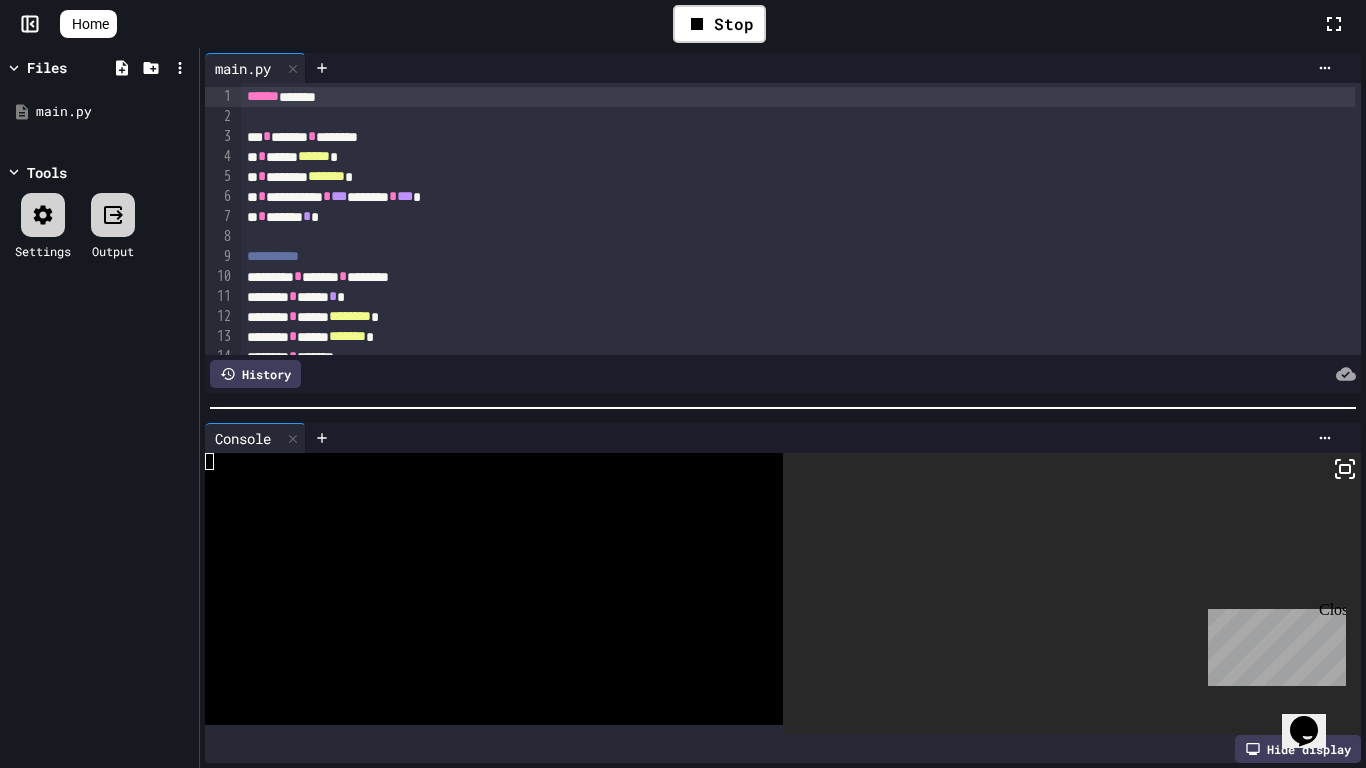 click on "Close" at bounding box center (1331, 613) 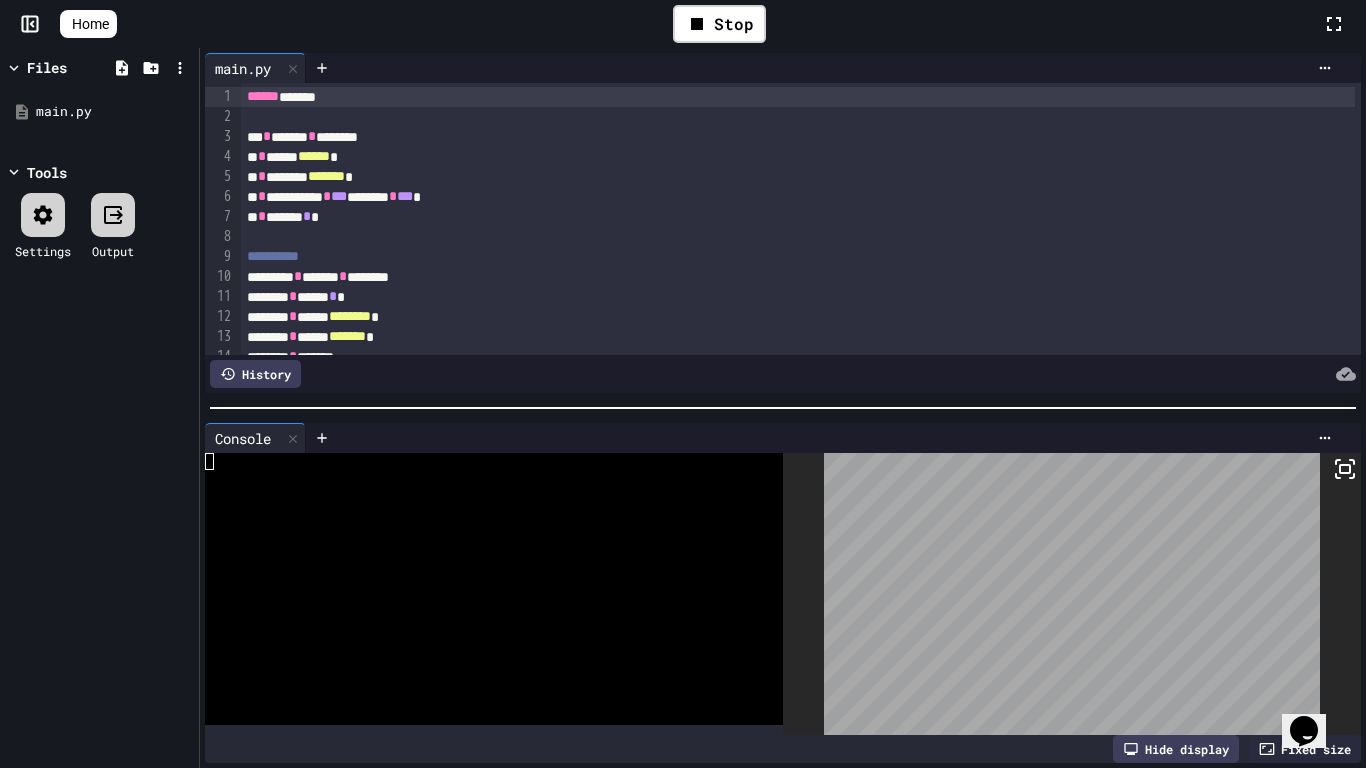 click at bounding box center (484, 529) 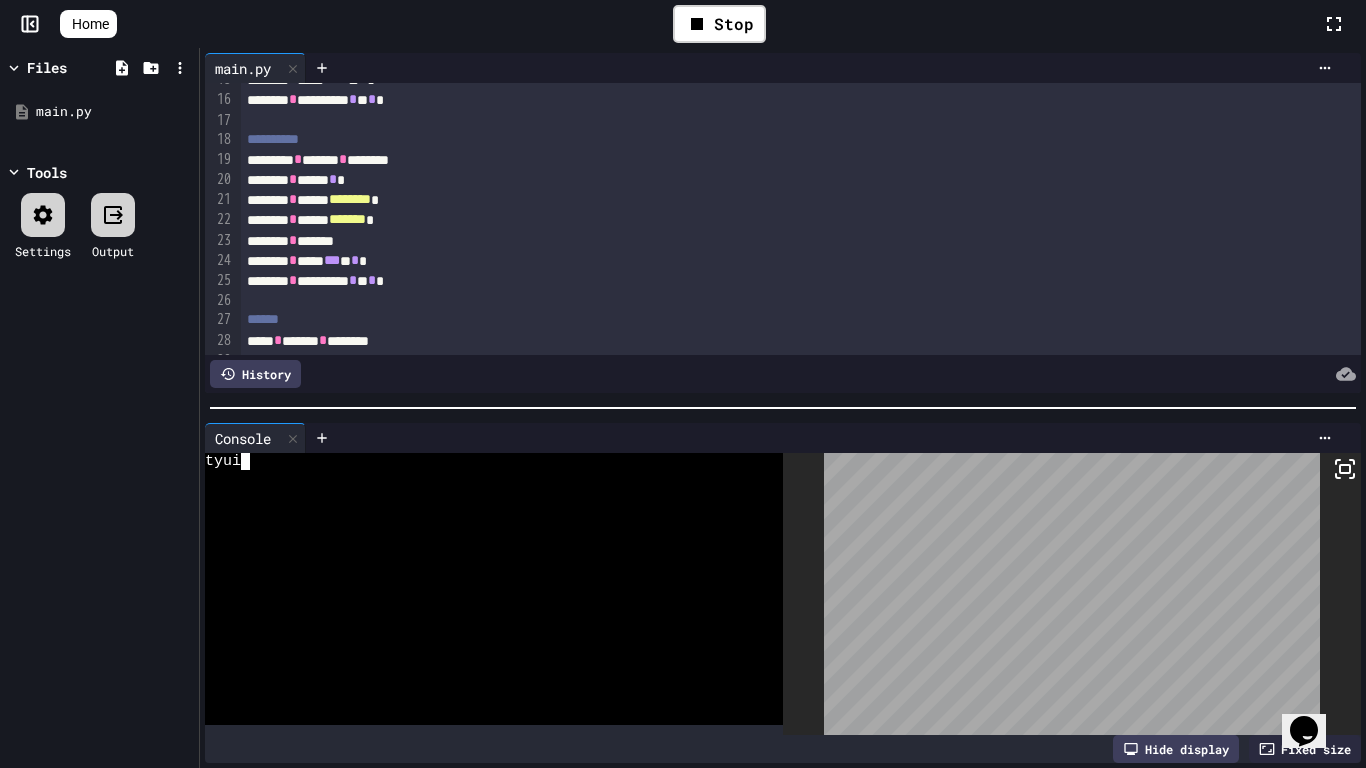 scroll, scrollTop: 0, scrollLeft: 0, axis: both 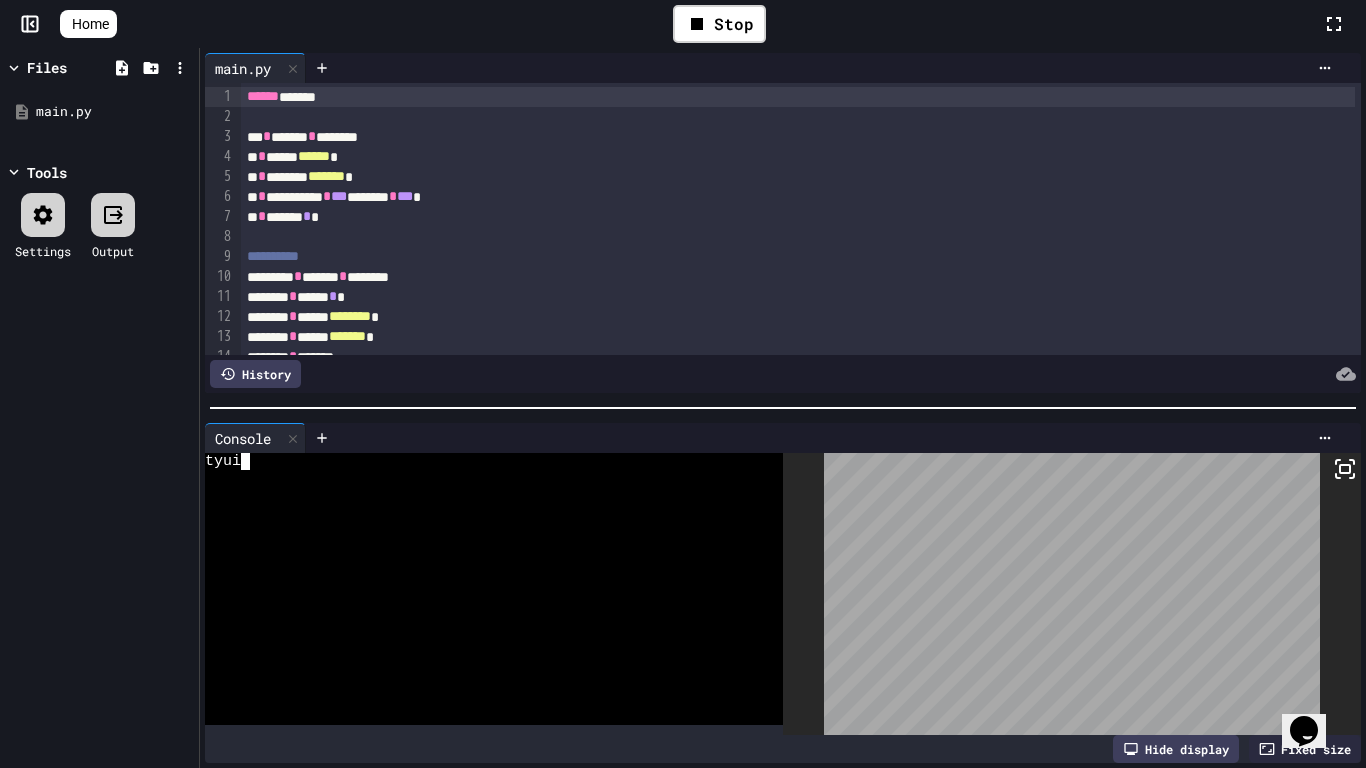 click on "Home" at bounding box center [90, 24] 